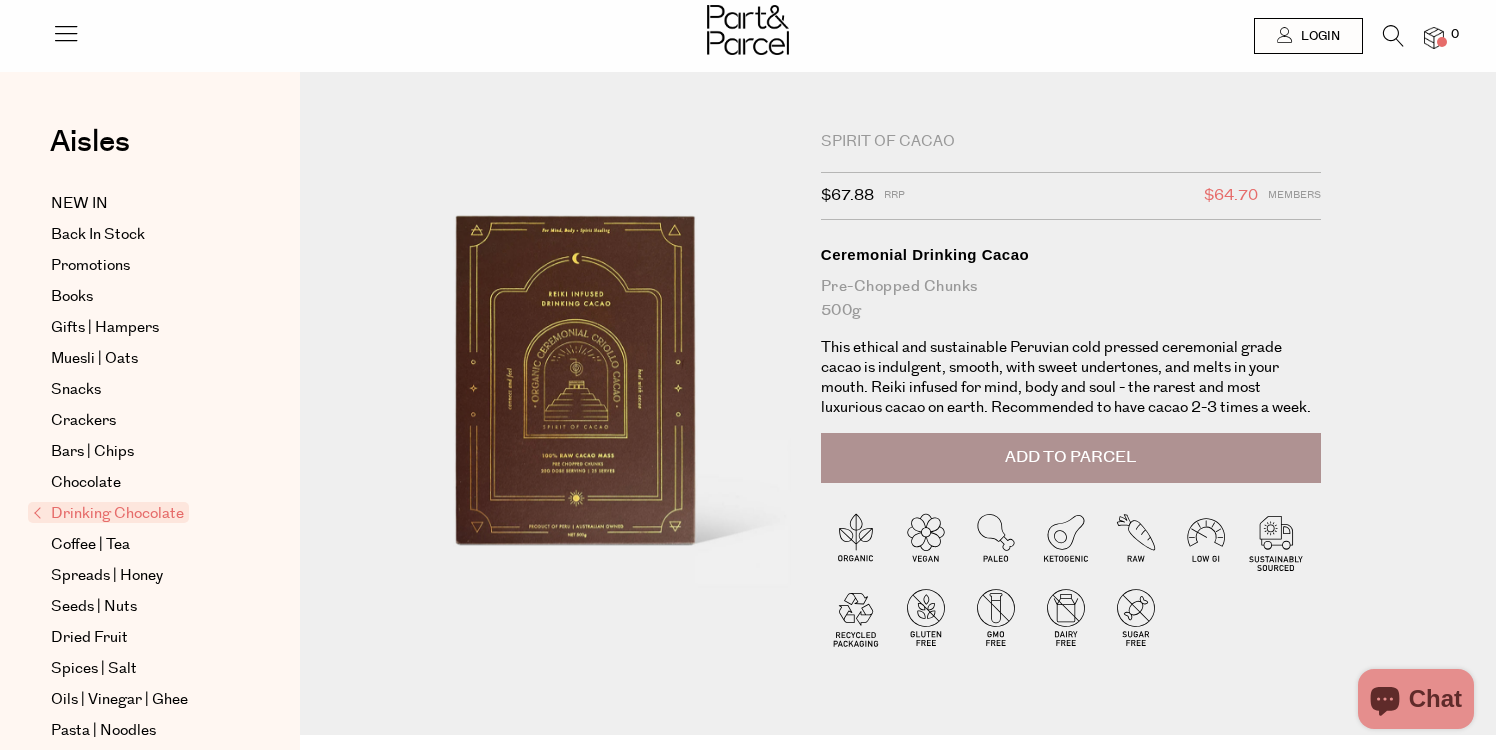 scroll, scrollTop: 0, scrollLeft: 0, axis: both 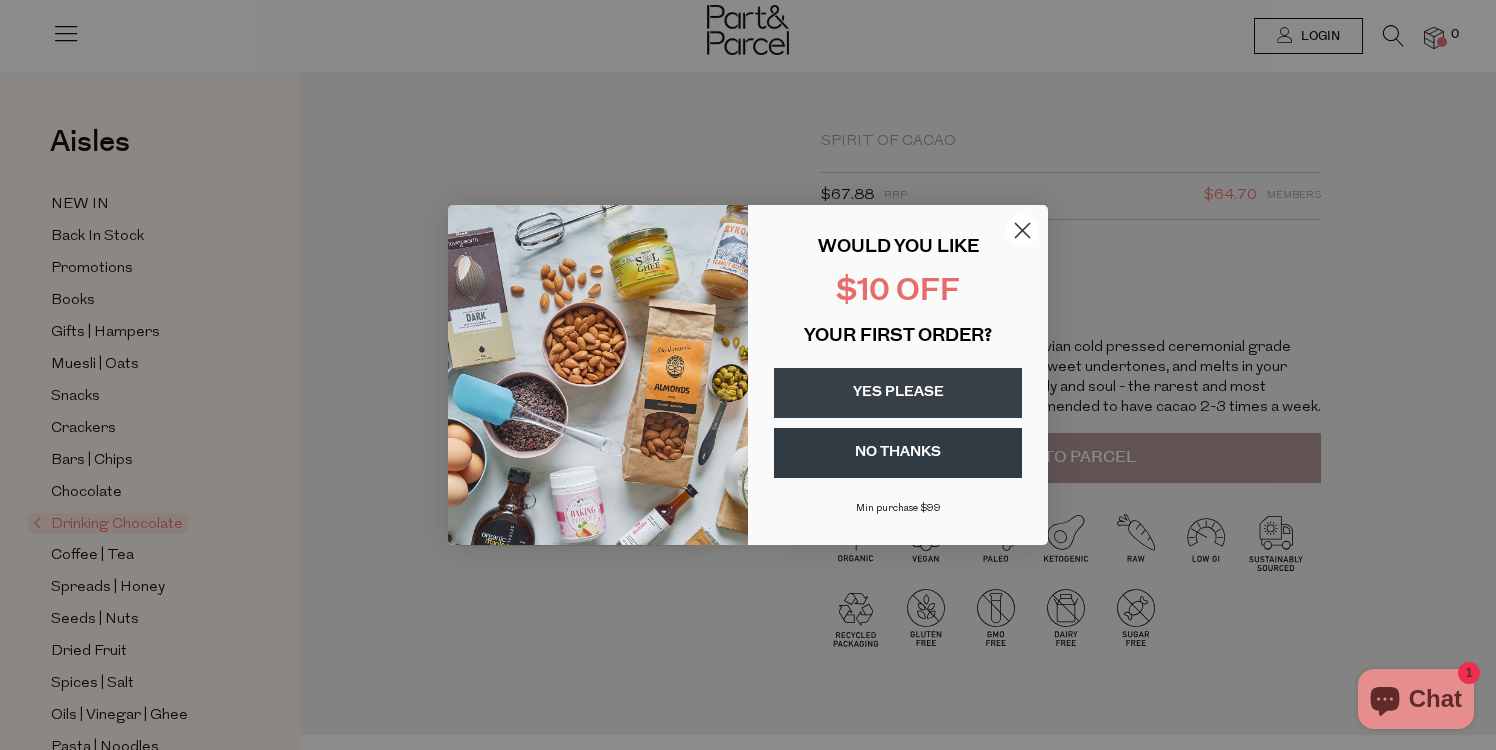click 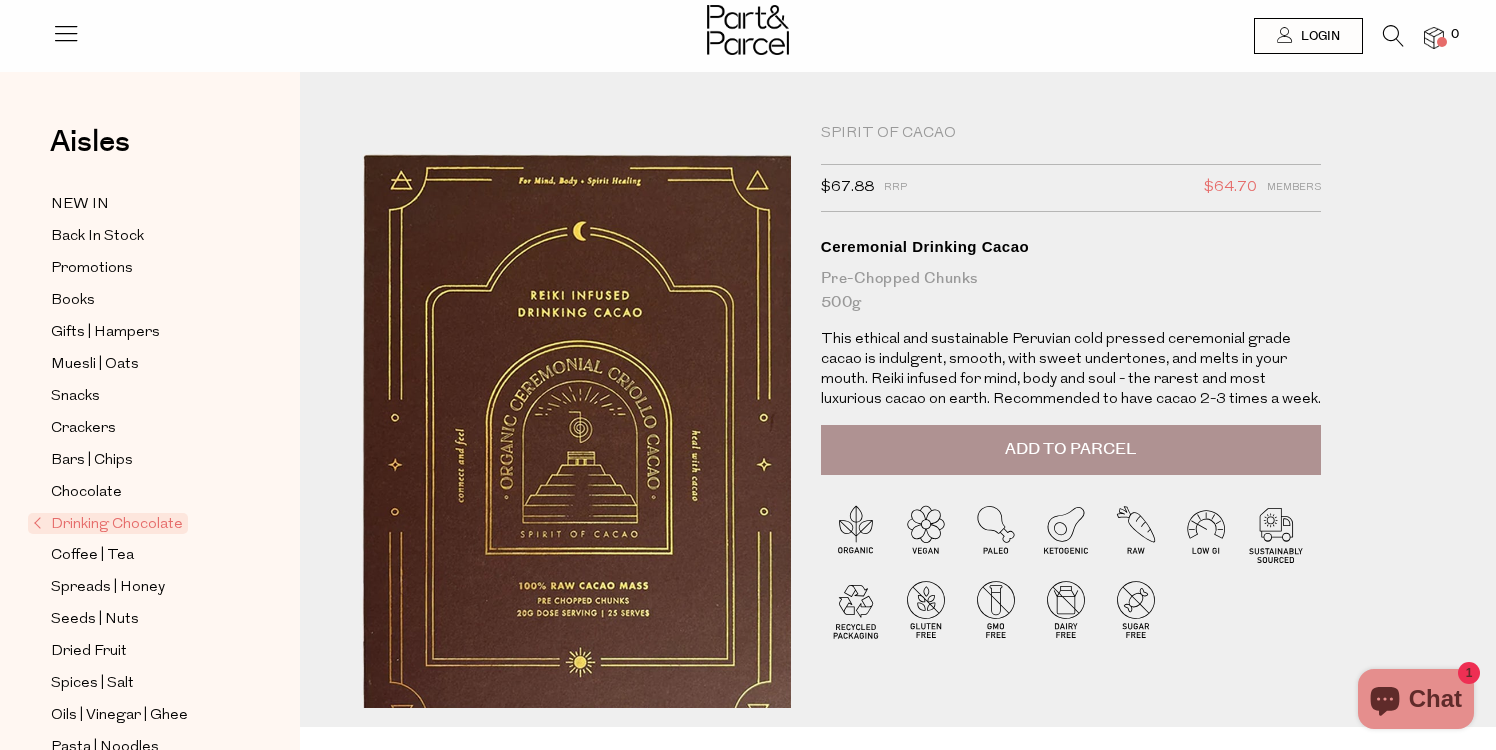 scroll, scrollTop: 0, scrollLeft: 0, axis: both 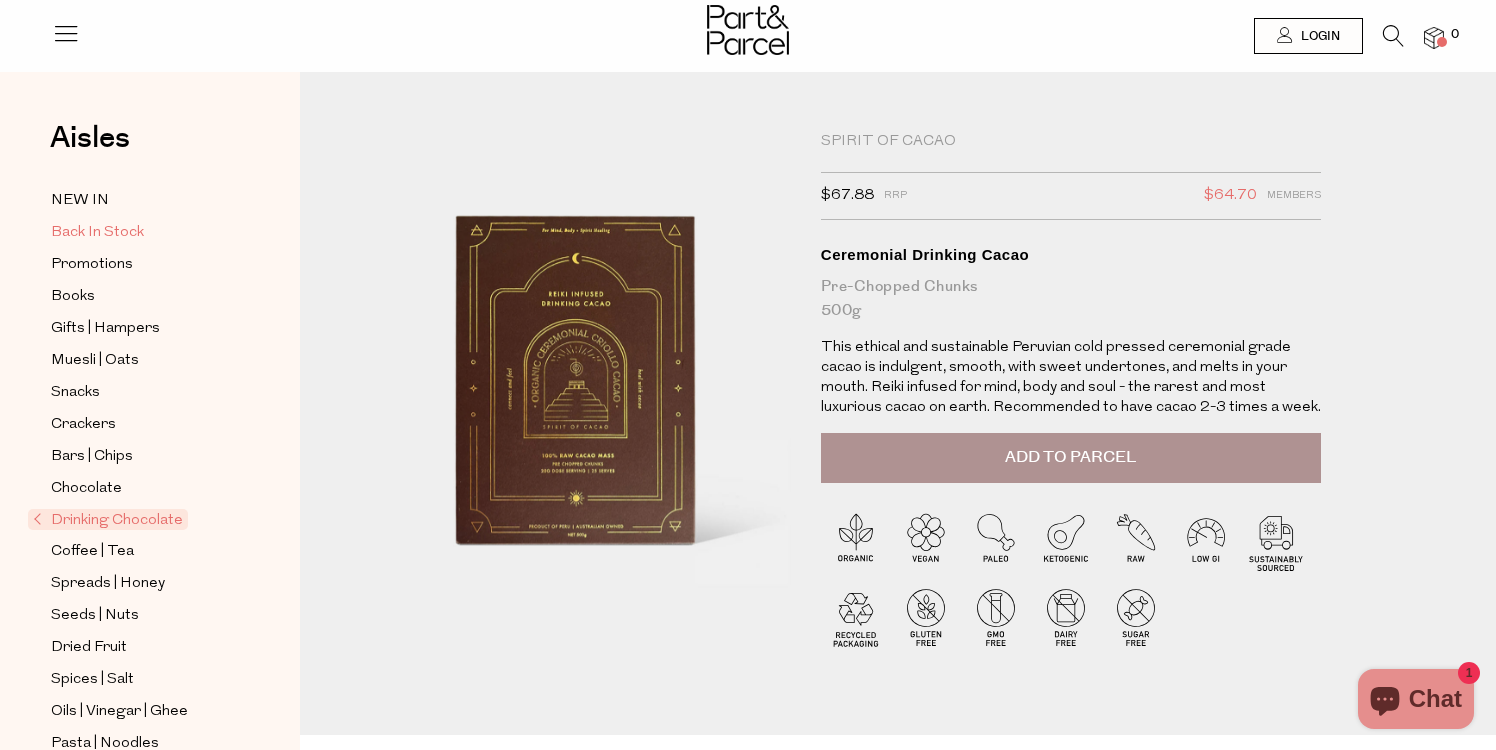 click on "Back In Stock" at bounding box center (97, 233) 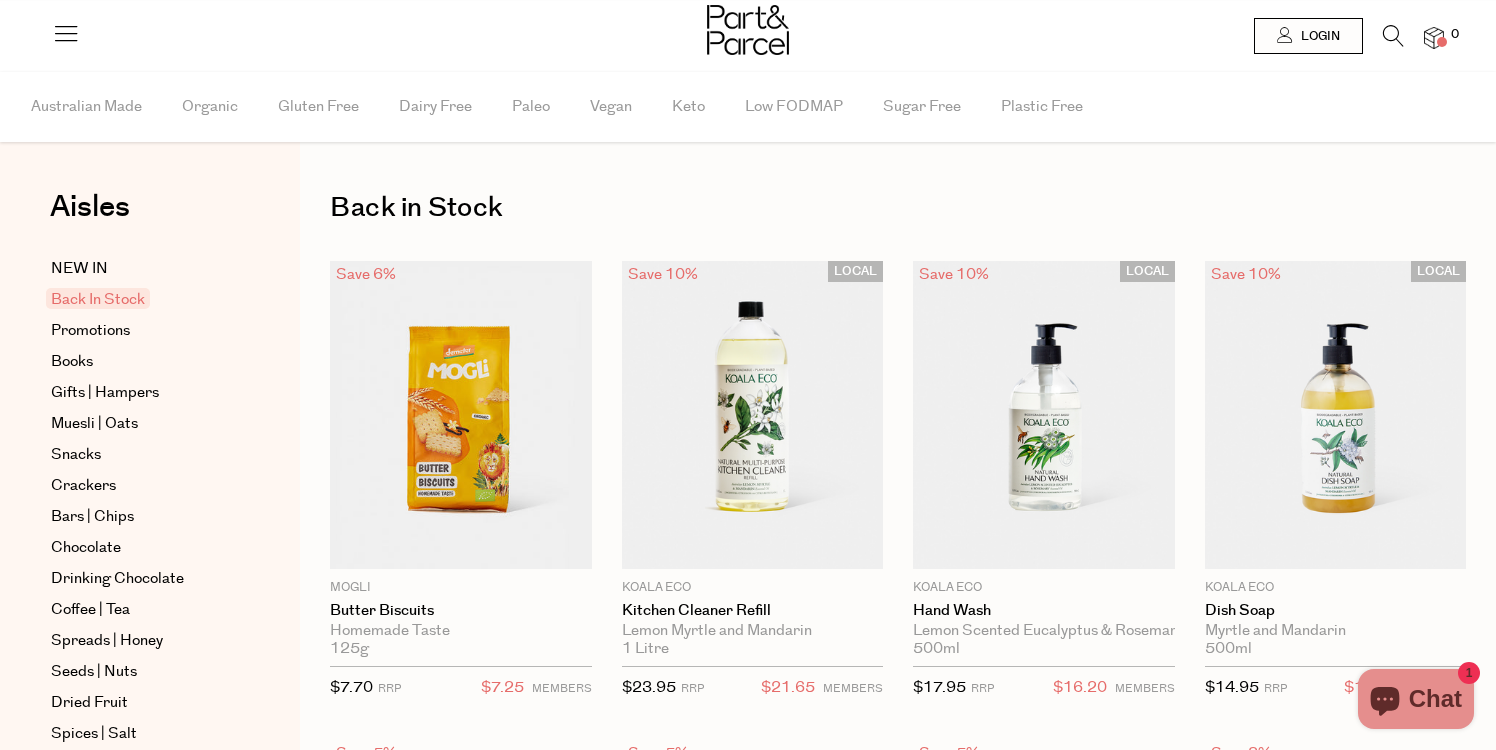 scroll, scrollTop: 0, scrollLeft: 0, axis: both 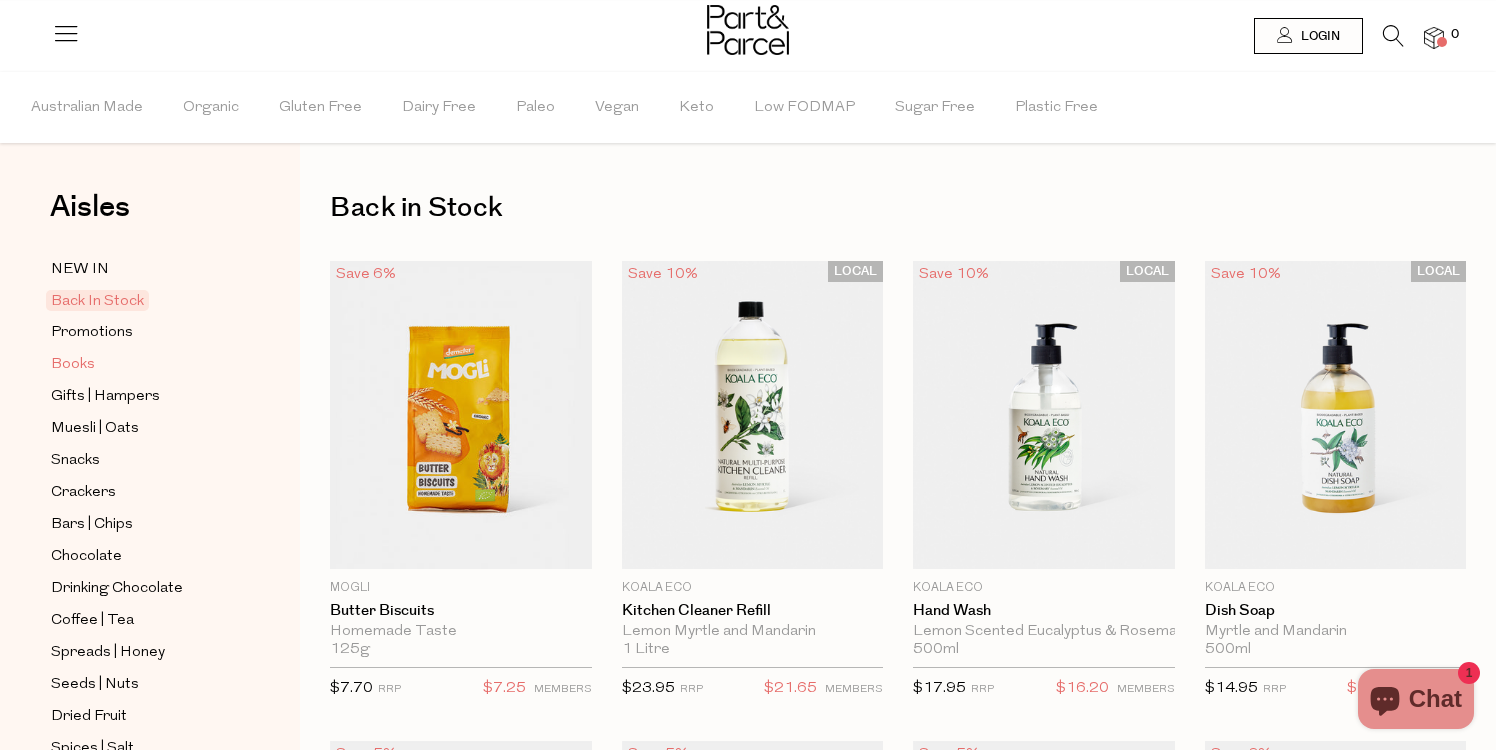 click on "Books" at bounding box center [73, 365] 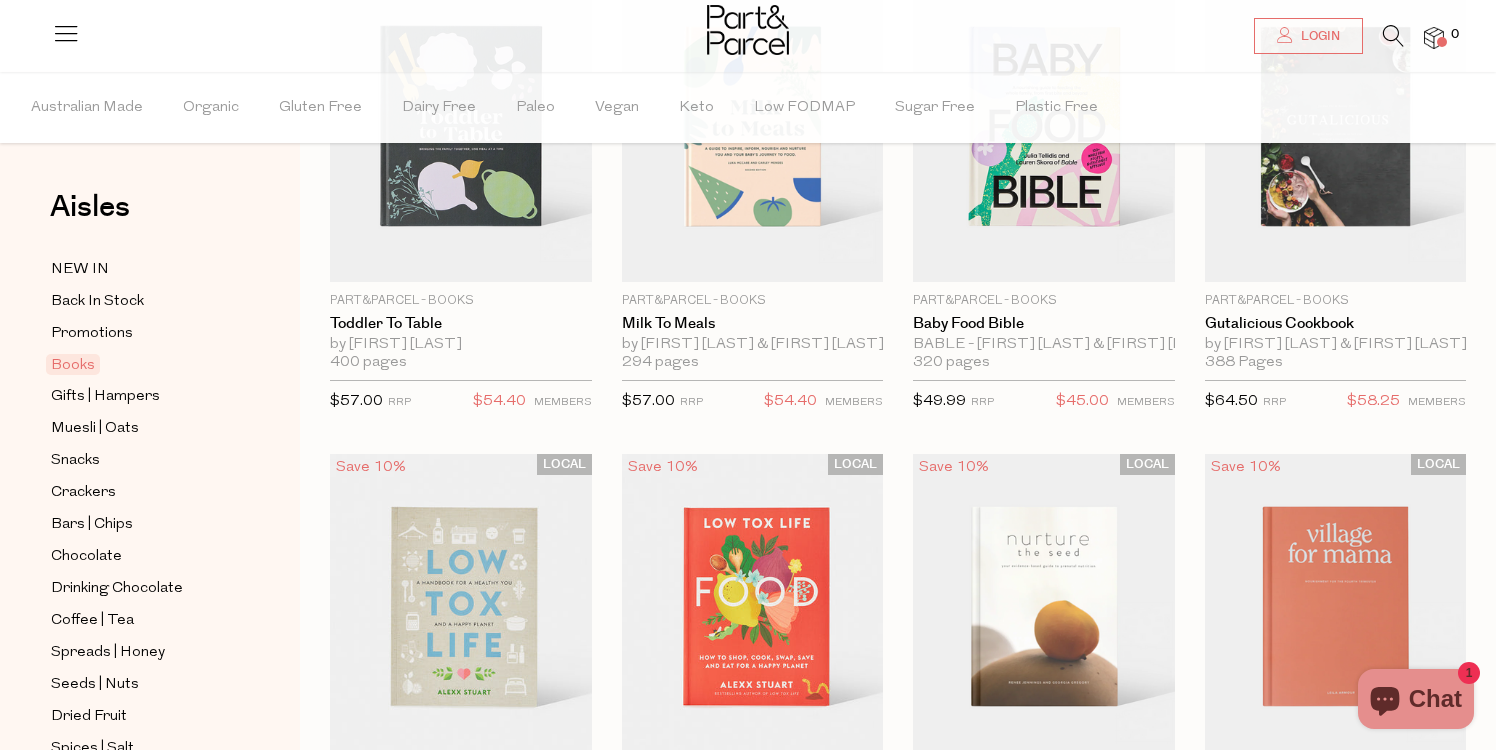 scroll, scrollTop: 285, scrollLeft: 0, axis: vertical 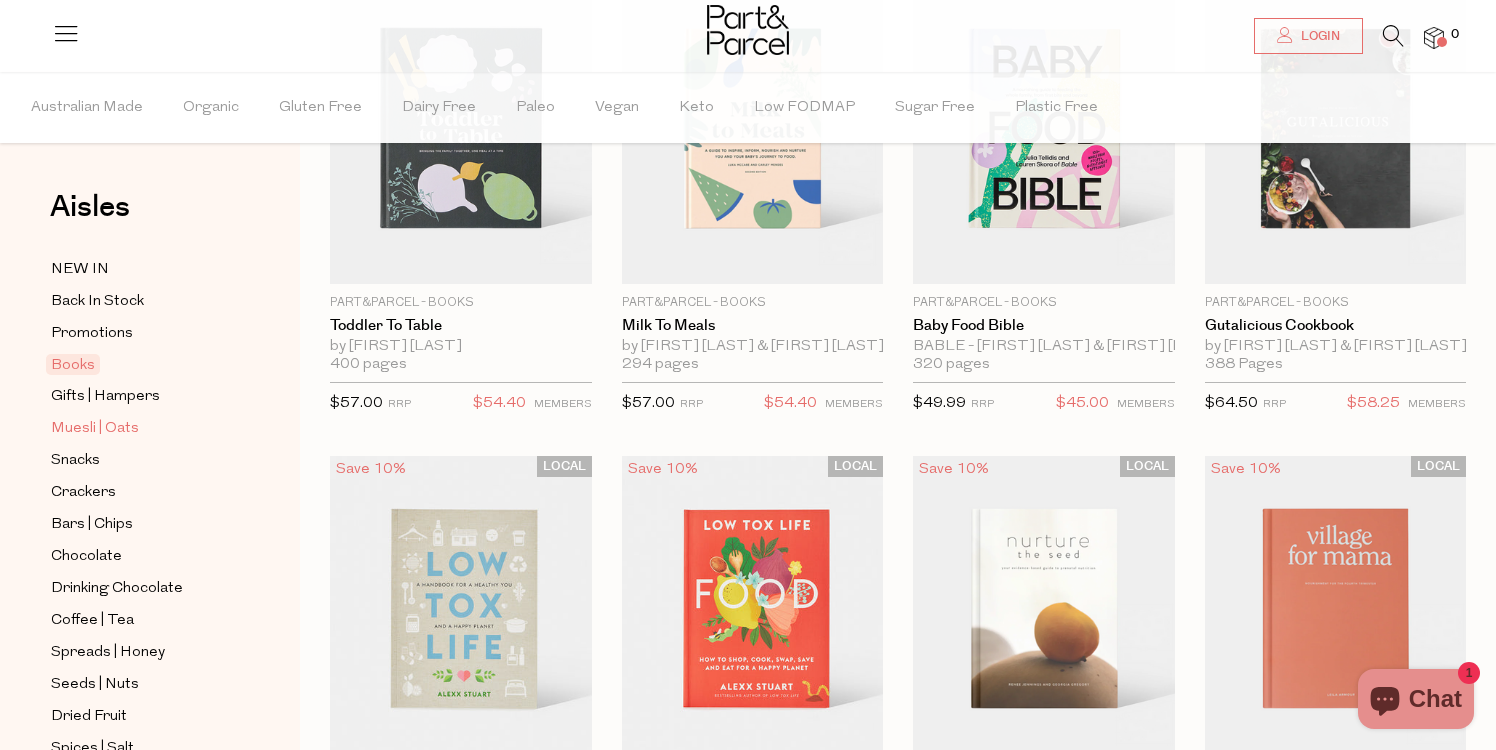 click on "Muesli | Oats" at bounding box center [95, 429] 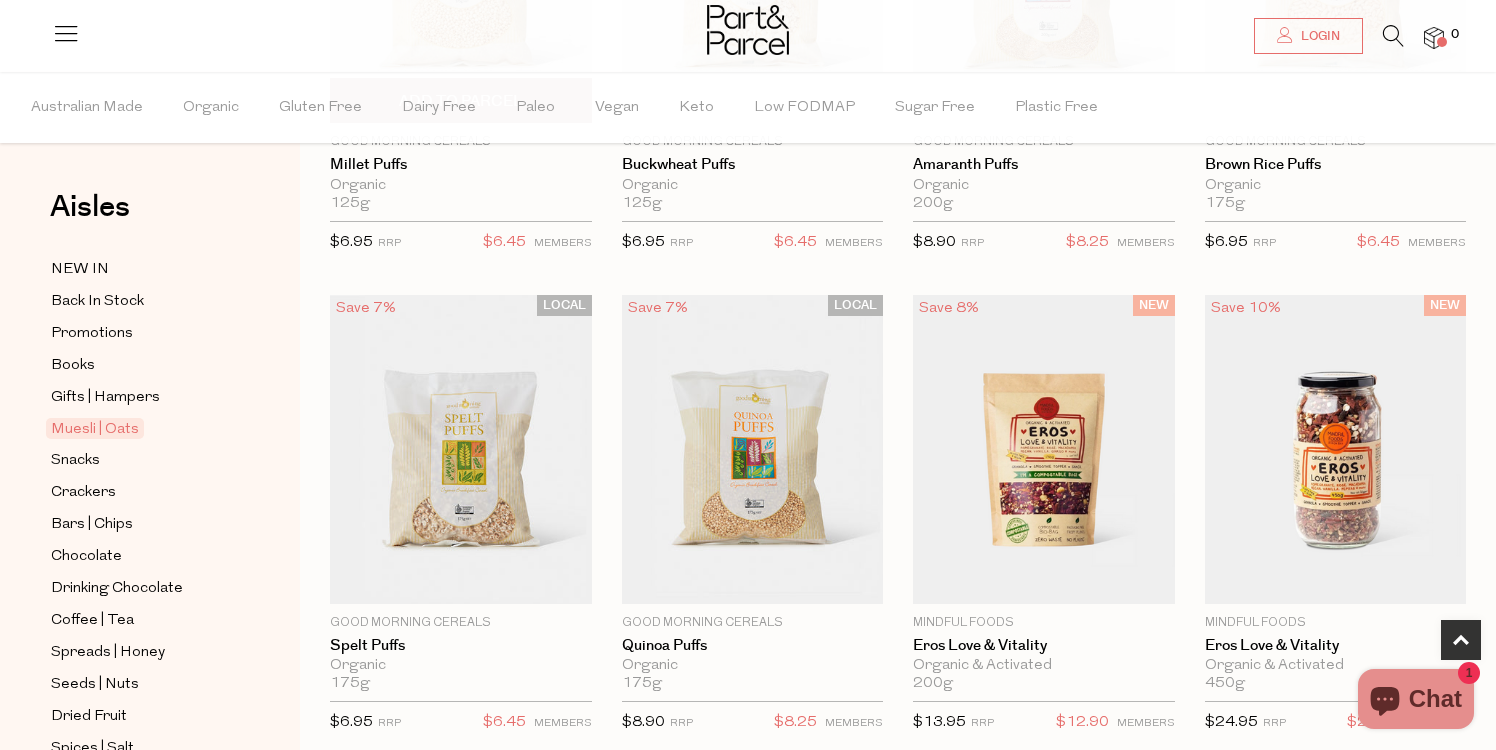 scroll, scrollTop: 463, scrollLeft: 0, axis: vertical 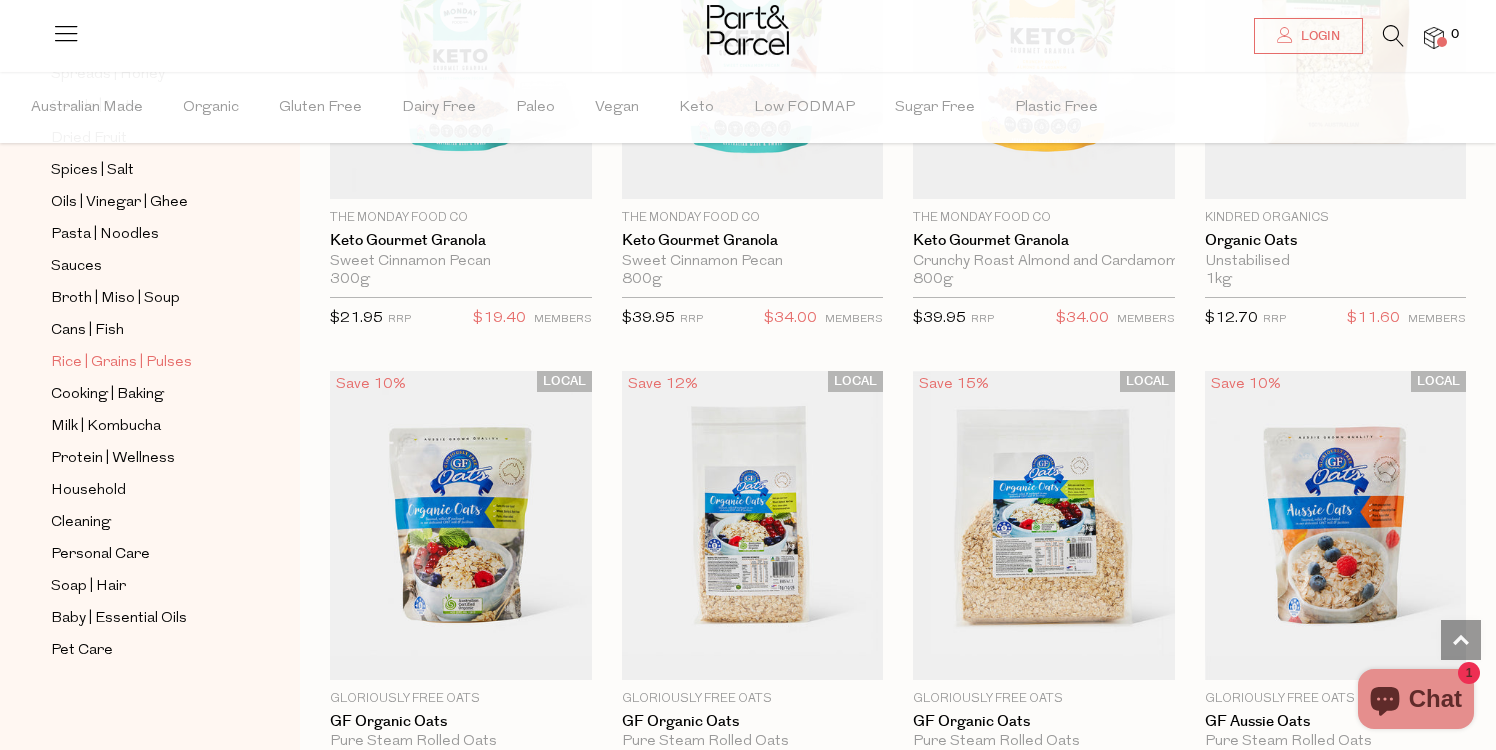 click on "Rice | Grains | Pulses" at bounding box center (121, 363) 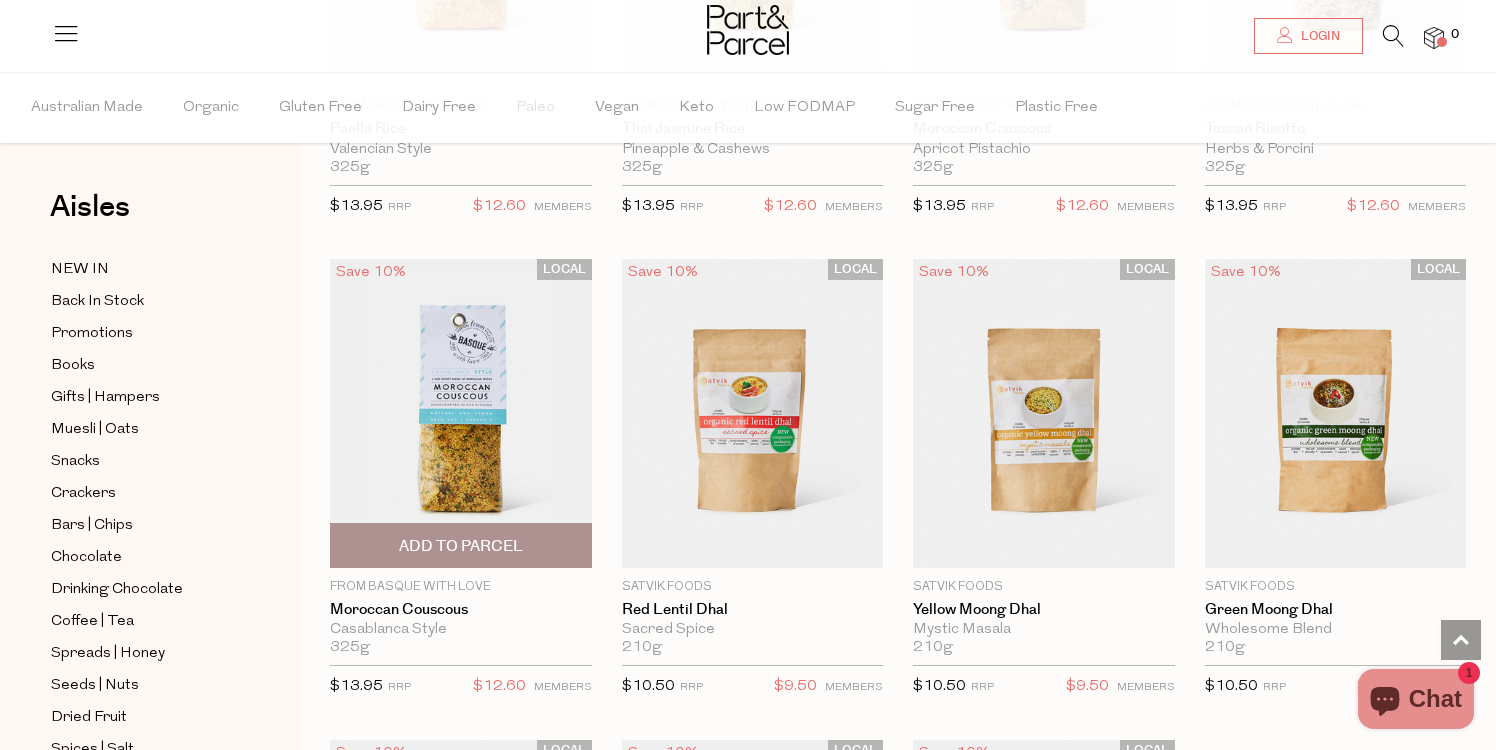 scroll, scrollTop: 3862, scrollLeft: 0, axis: vertical 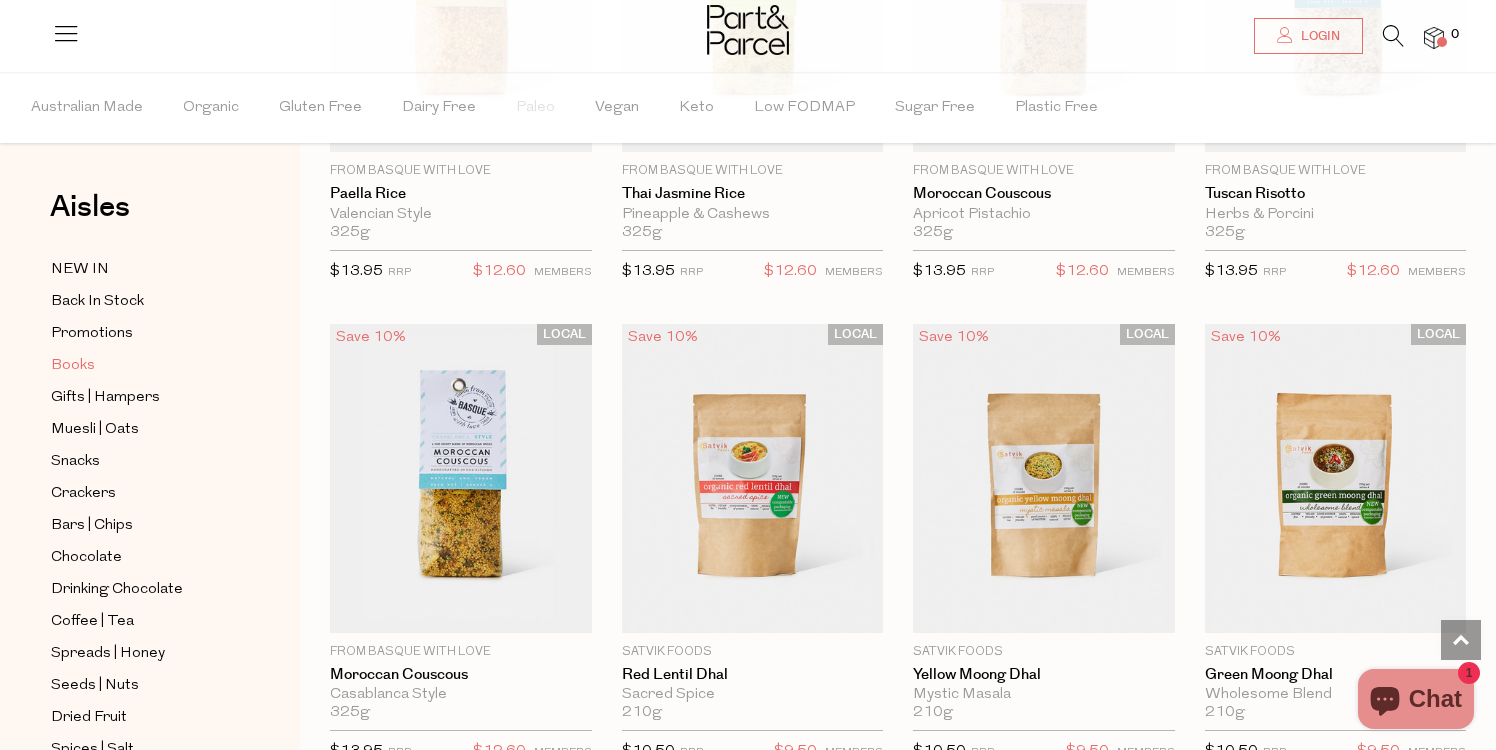 click on "Books" at bounding box center [73, 366] 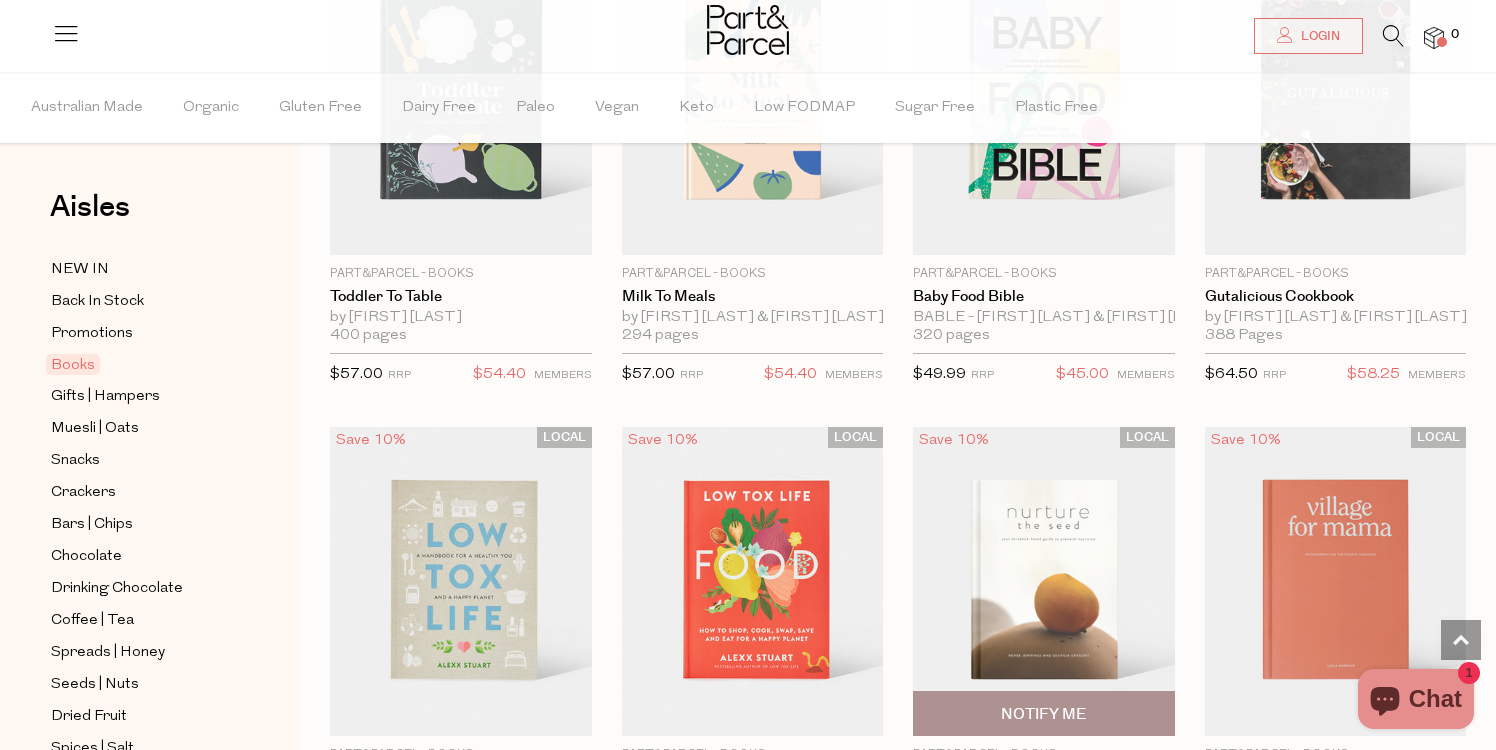 scroll, scrollTop: 298, scrollLeft: 0, axis: vertical 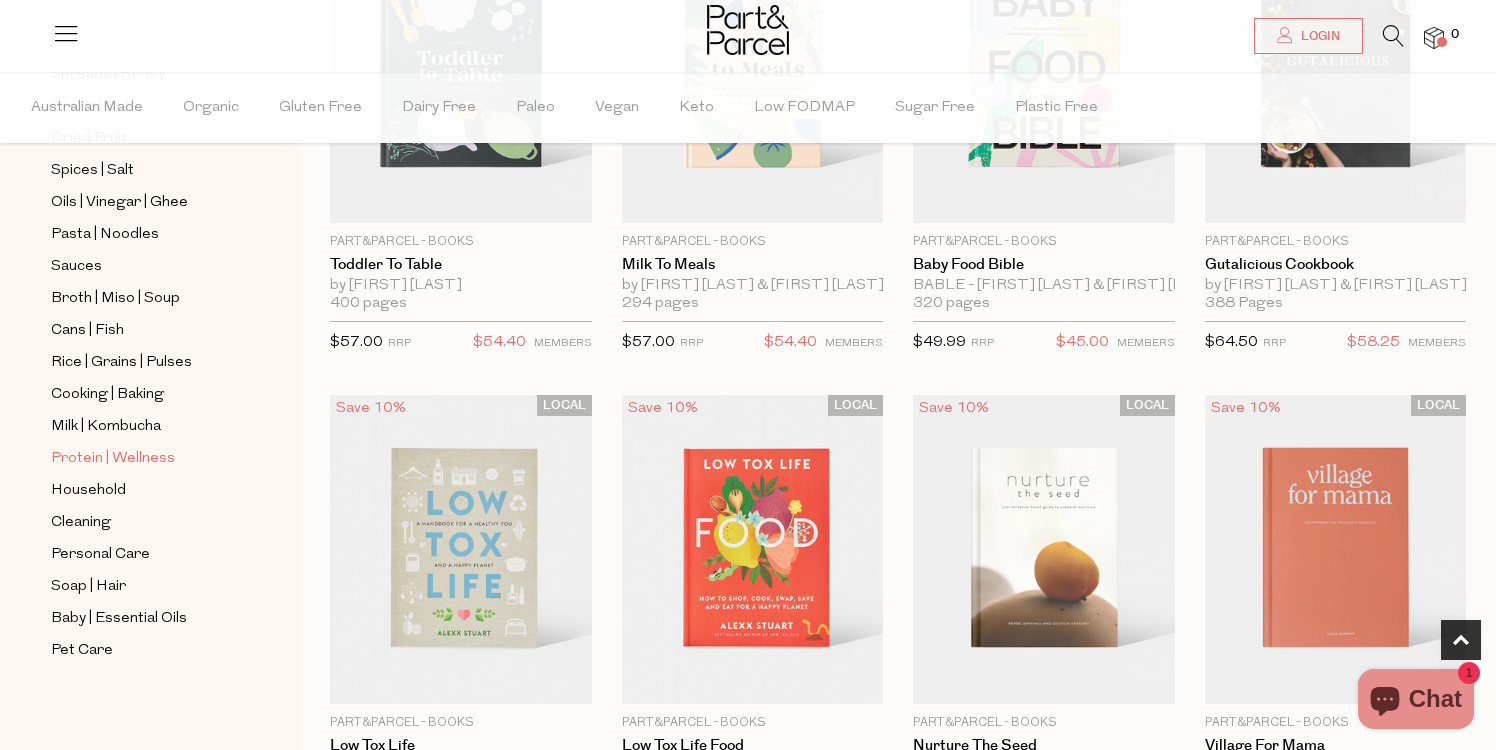 click on "Protein | Wellness" at bounding box center (113, 459) 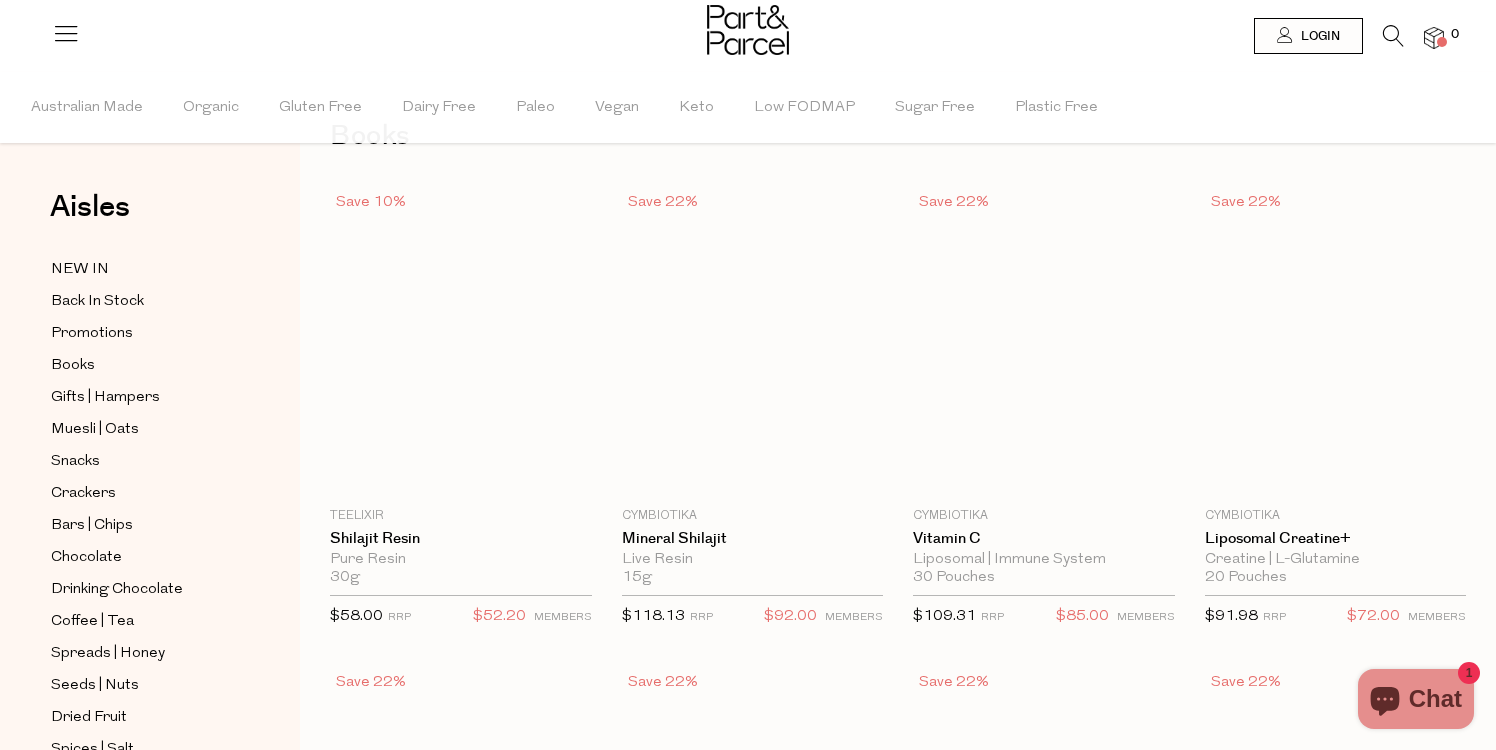 scroll, scrollTop: 0, scrollLeft: 0, axis: both 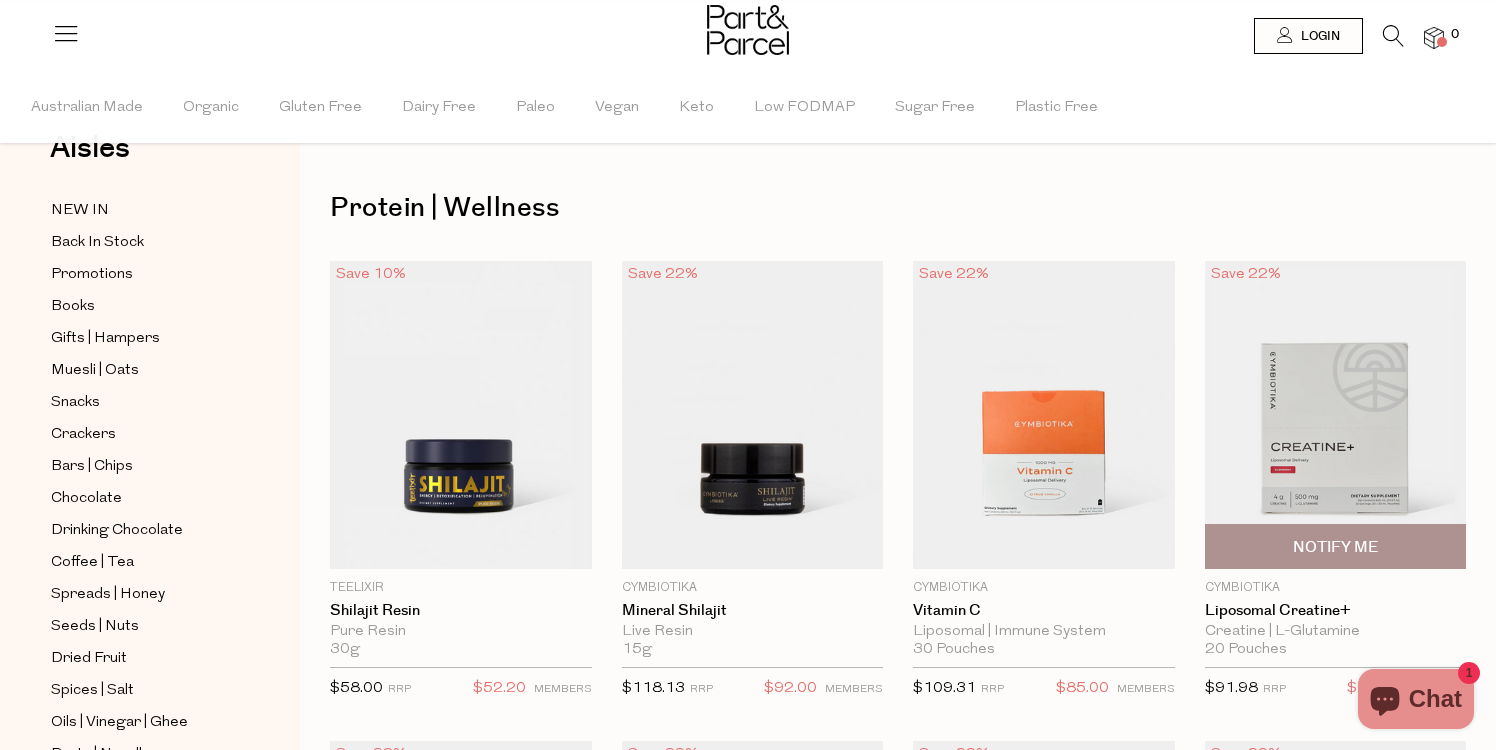 click at bounding box center [1336, 415] 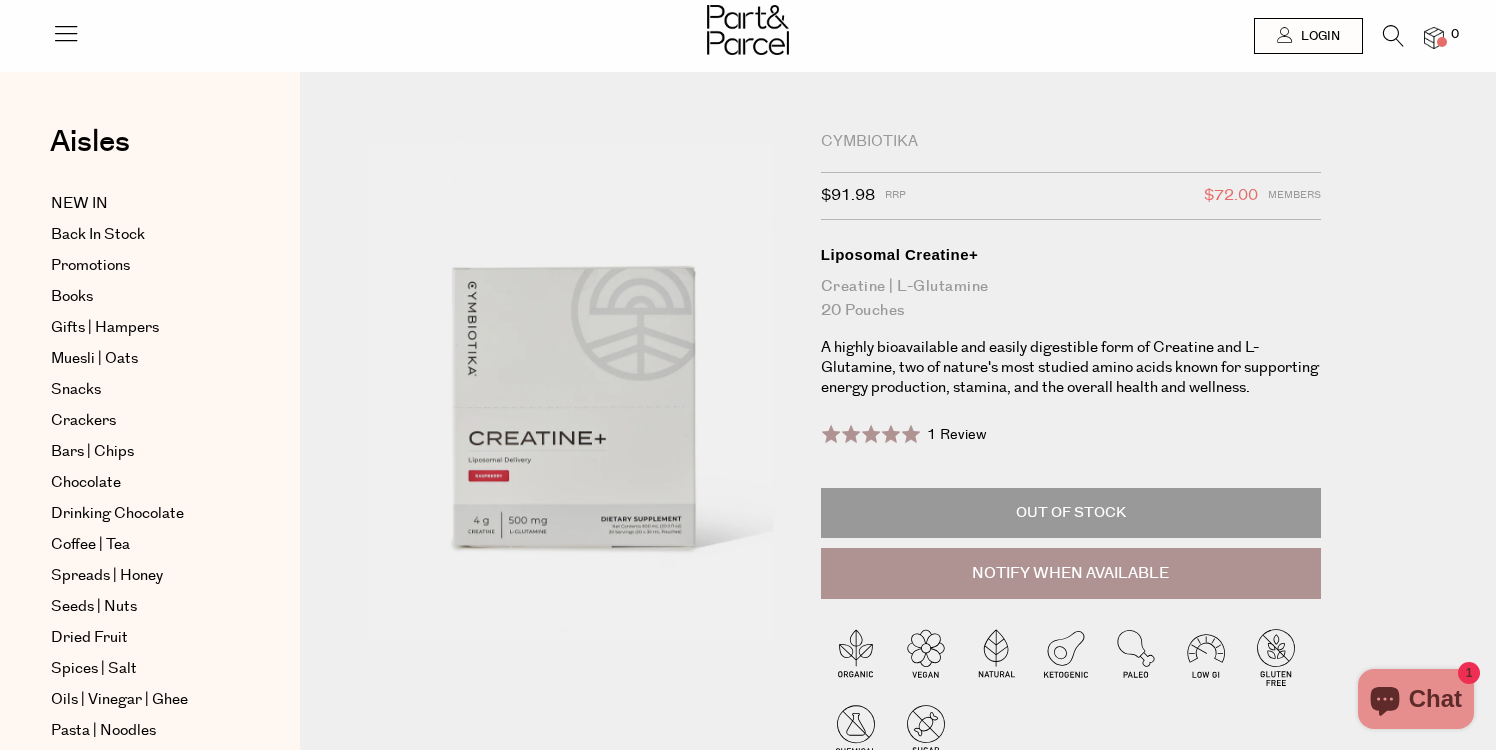 scroll, scrollTop: 0, scrollLeft: 0, axis: both 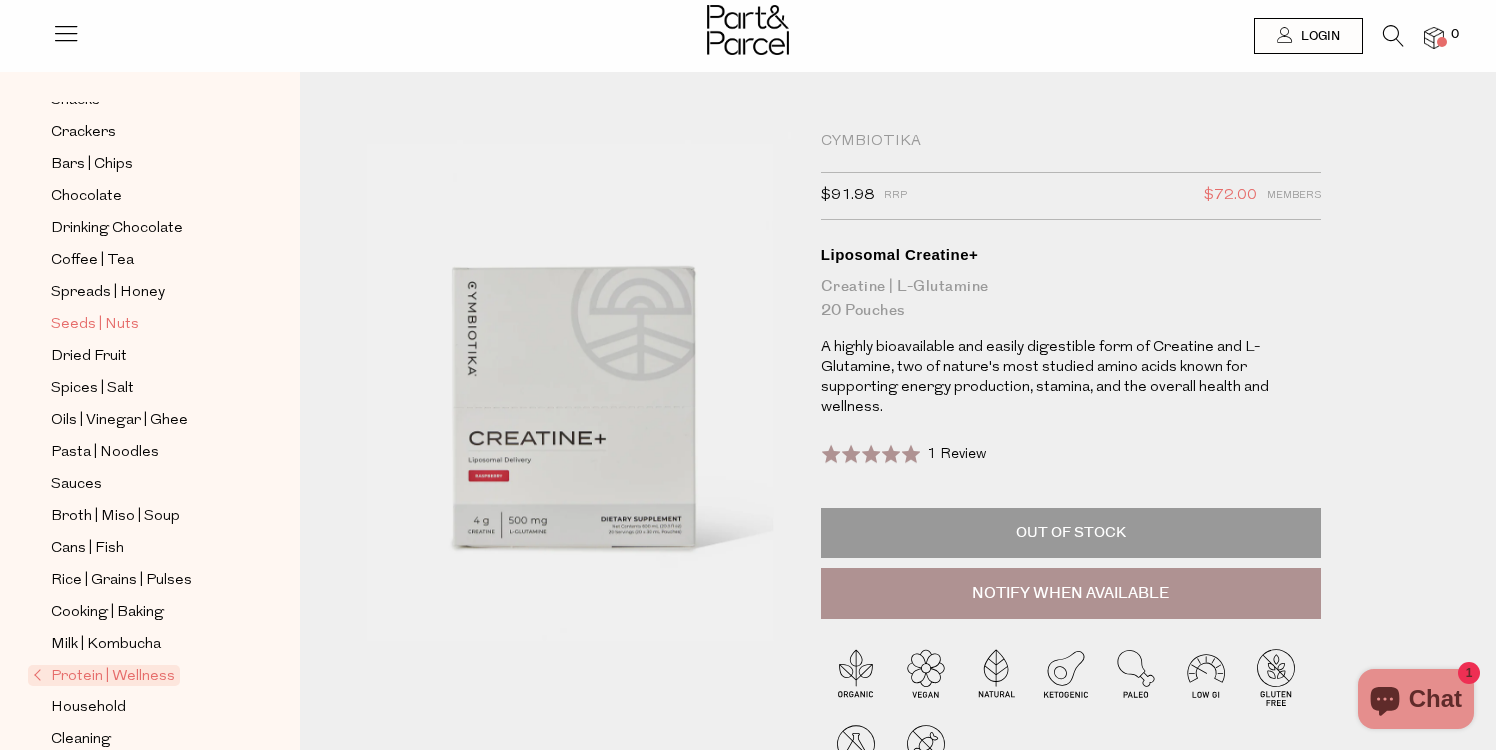 click on "Seeds | Nuts" at bounding box center [95, 325] 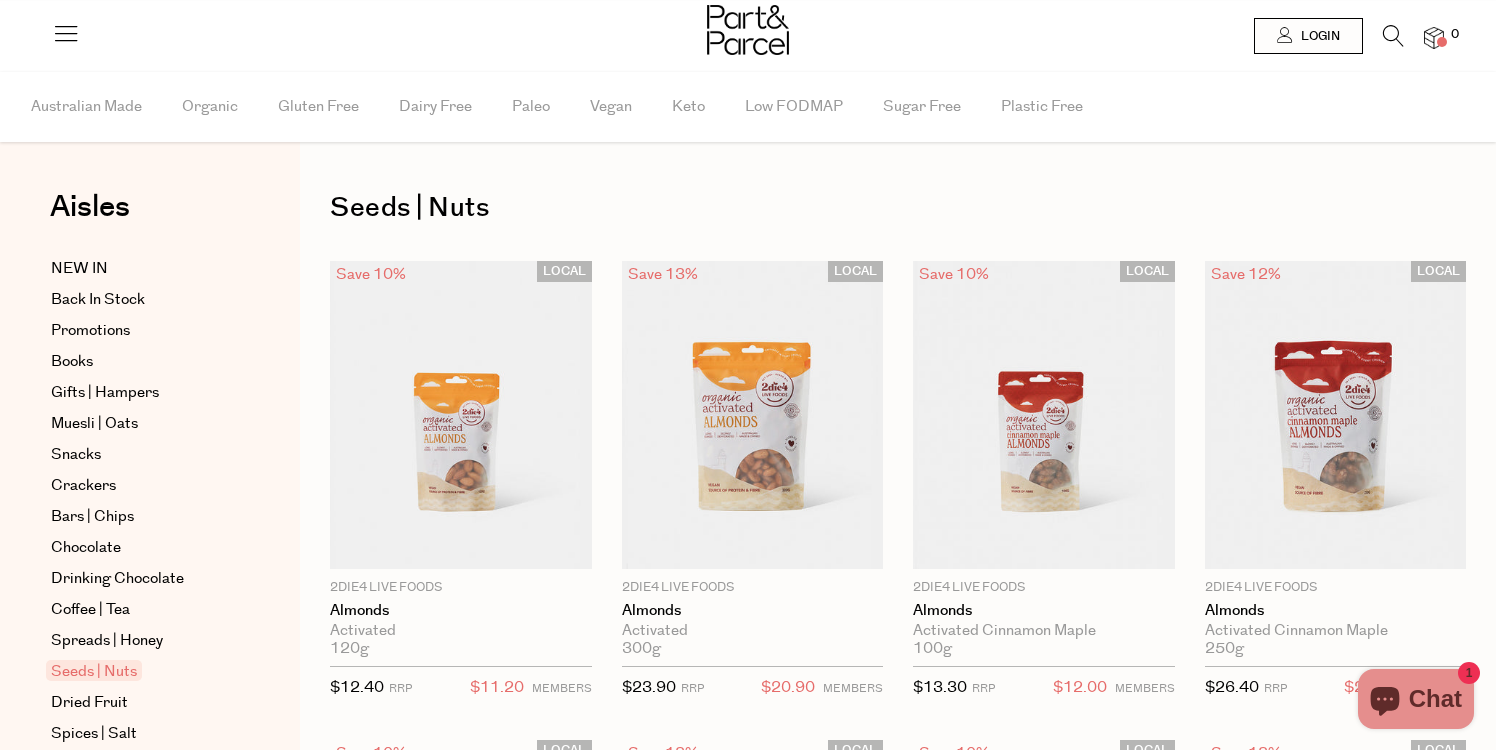 scroll, scrollTop: 0, scrollLeft: 0, axis: both 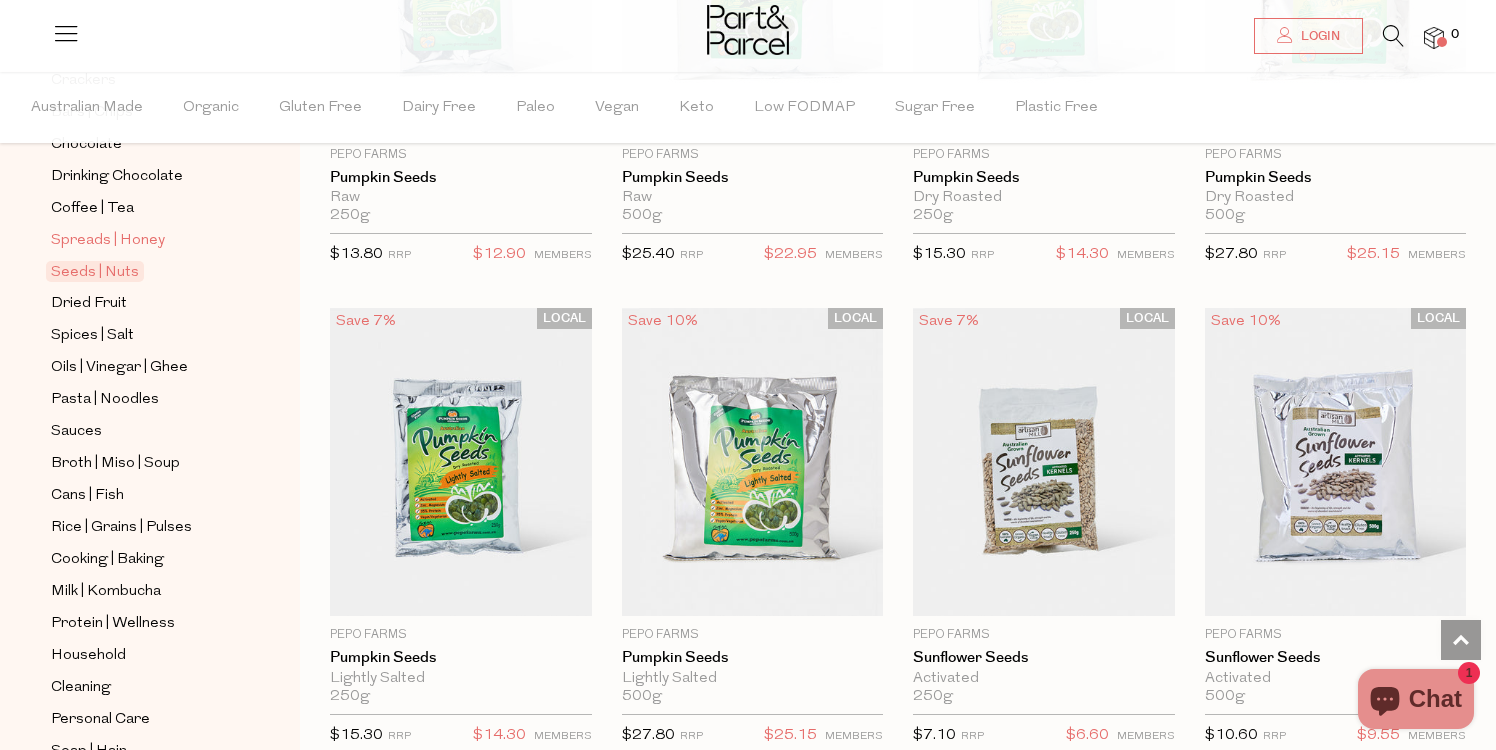 click on "Spreads | Honey" at bounding box center (108, 241) 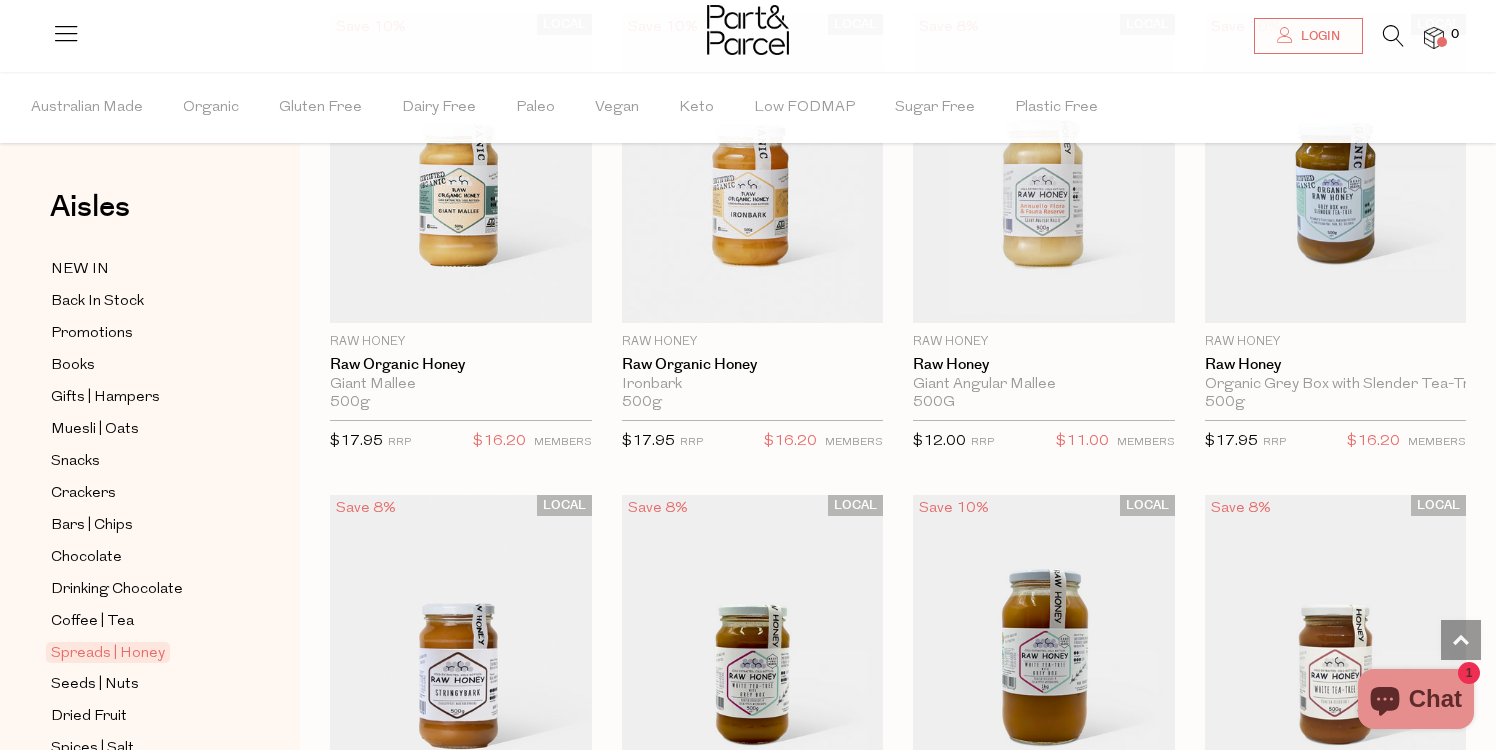 scroll, scrollTop: 5104, scrollLeft: 0, axis: vertical 